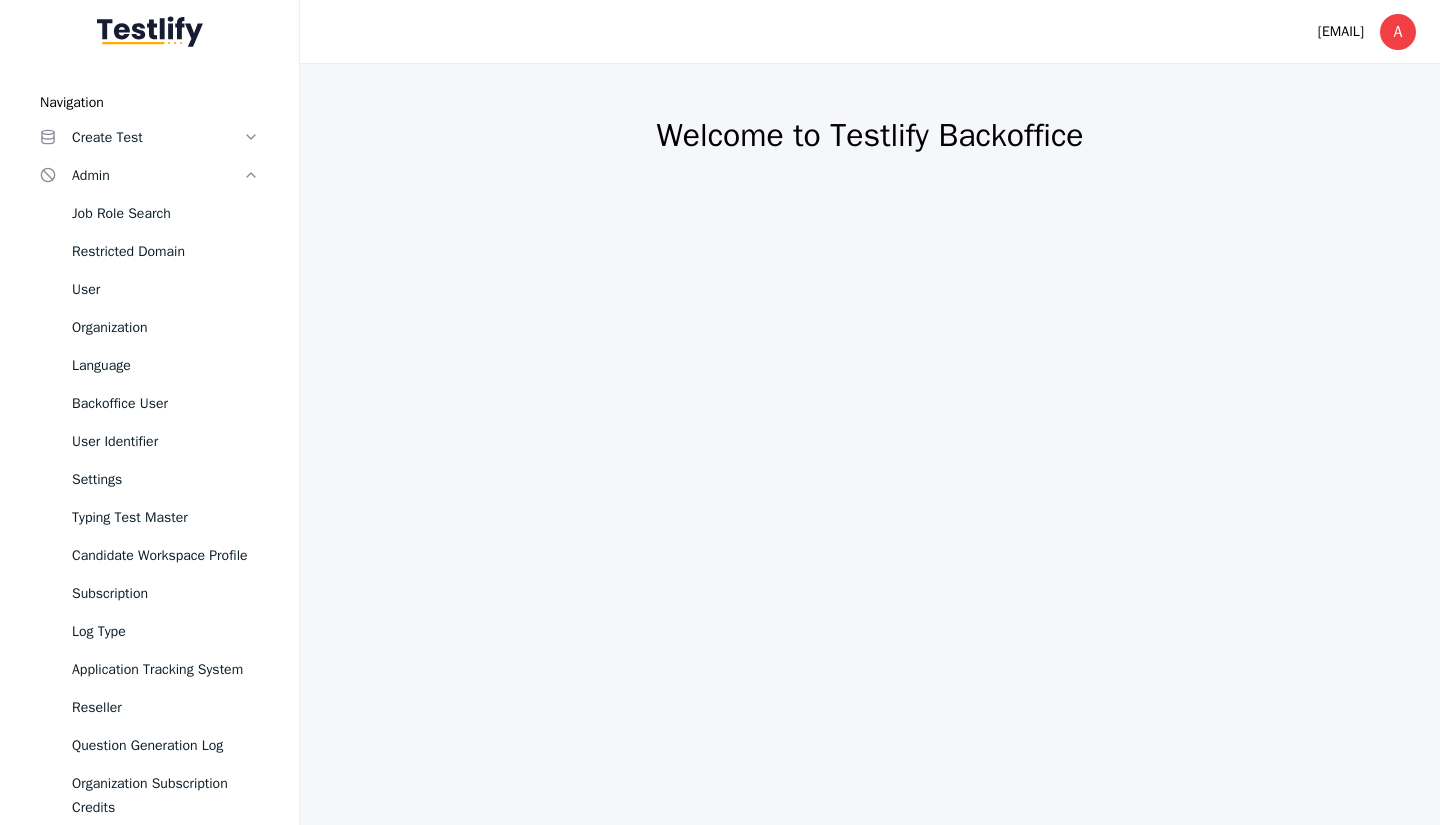 scroll, scrollTop: 0, scrollLeft: 0, axis: both 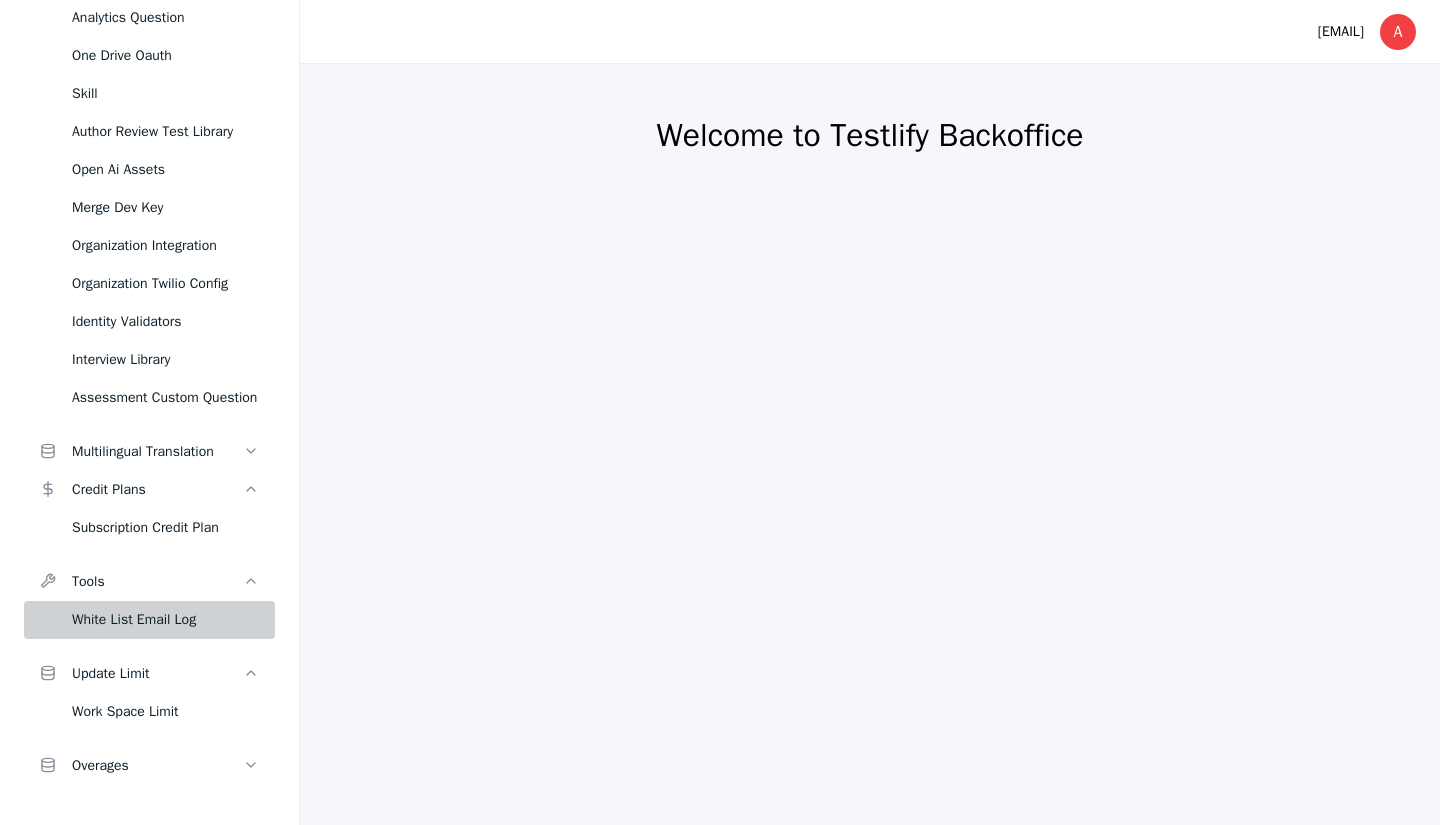 click on "White List Email Log" at bounding box center (165, 620) 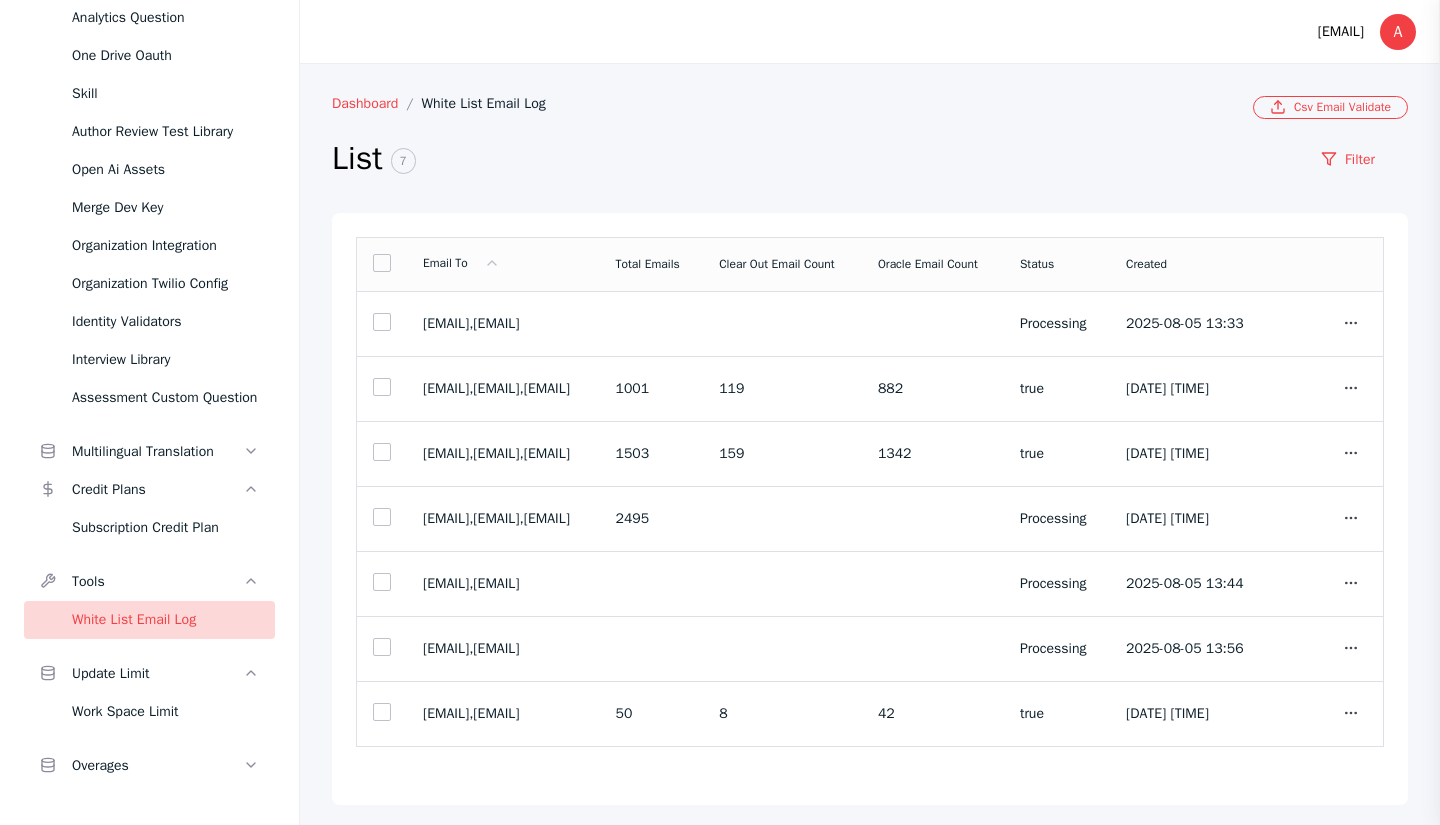 click on "Dashboard" at bounding box center [377, 103] 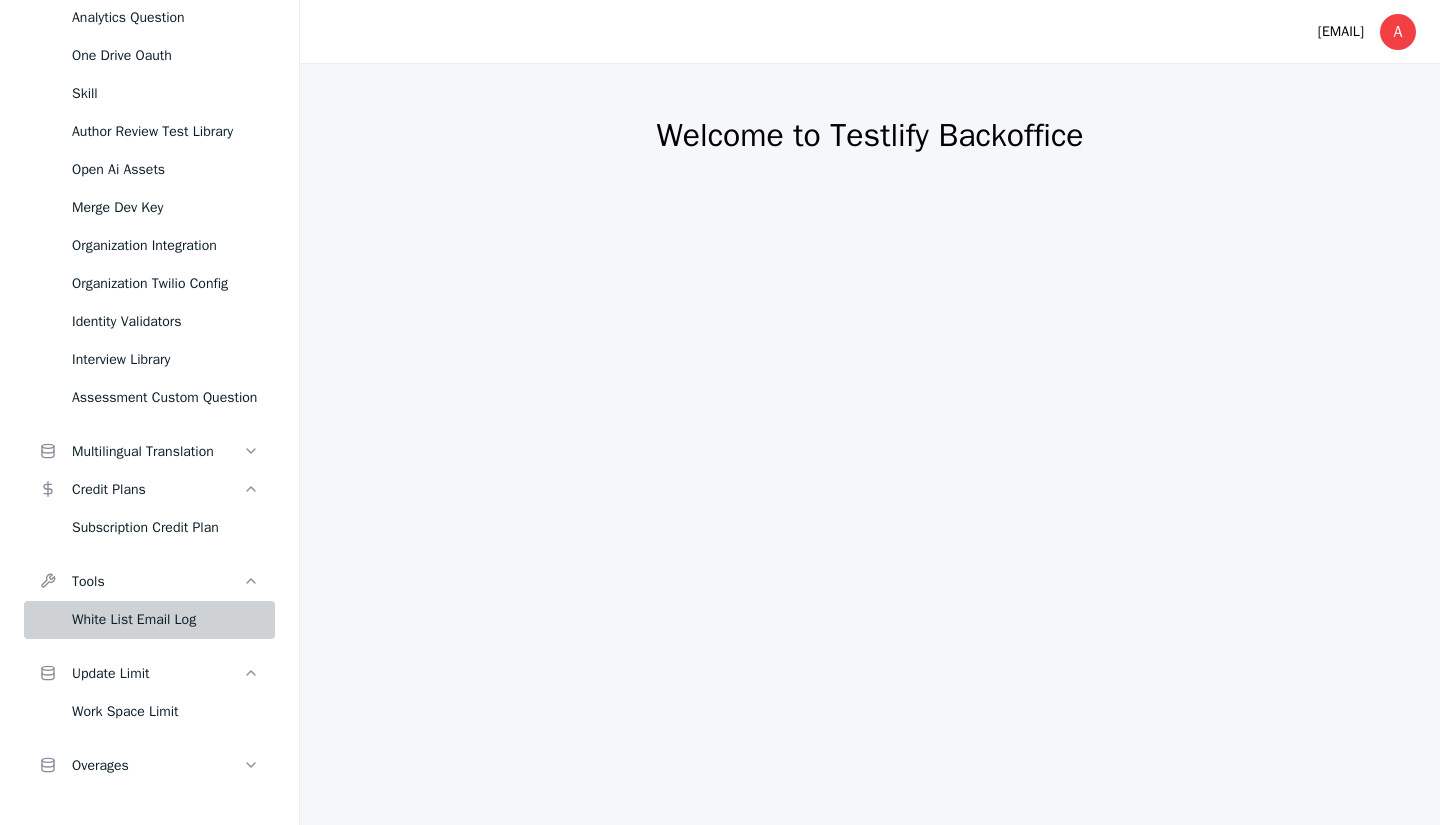 click on "White List Email Log" at bounding box center (165, 620) 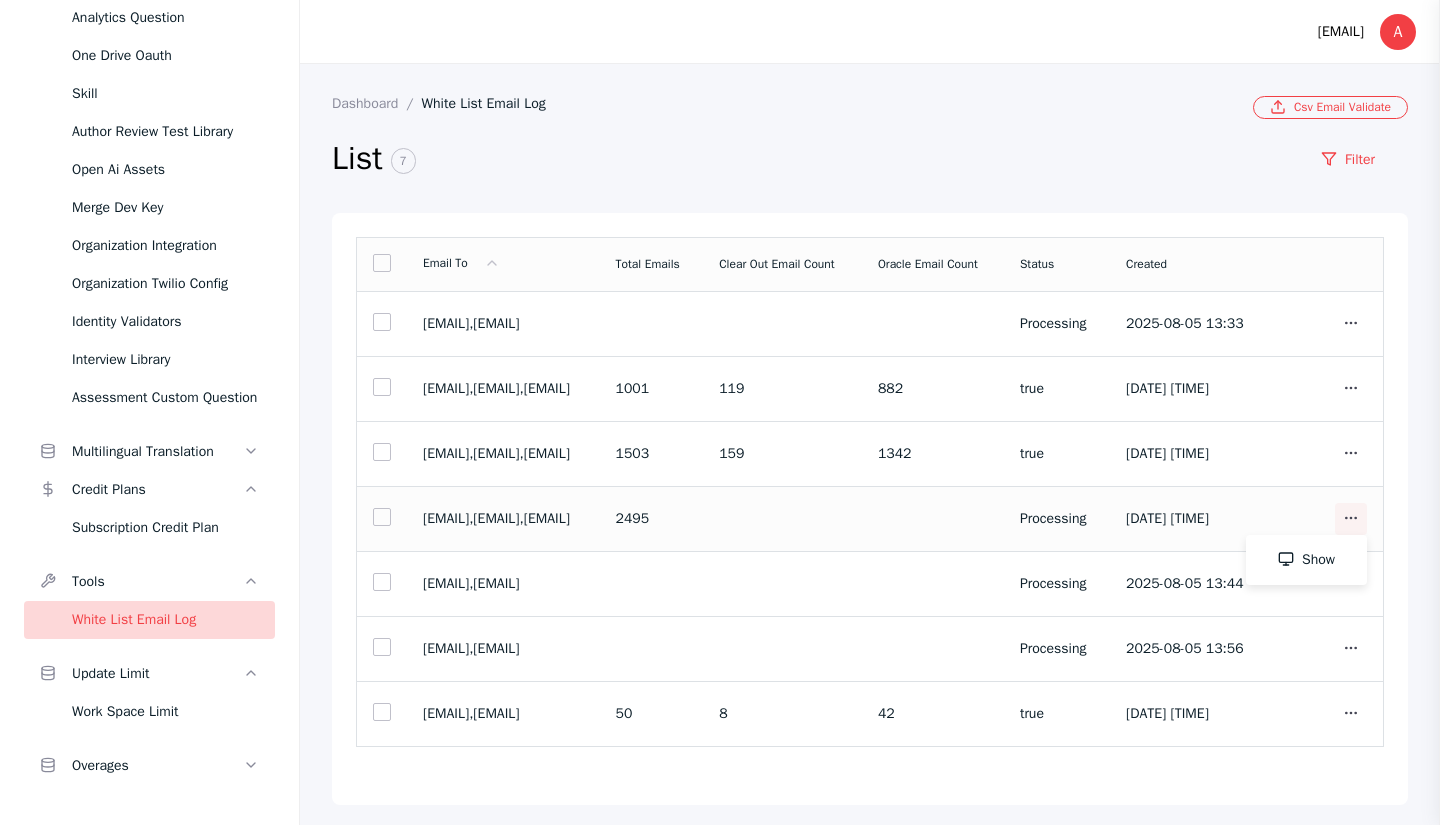 click 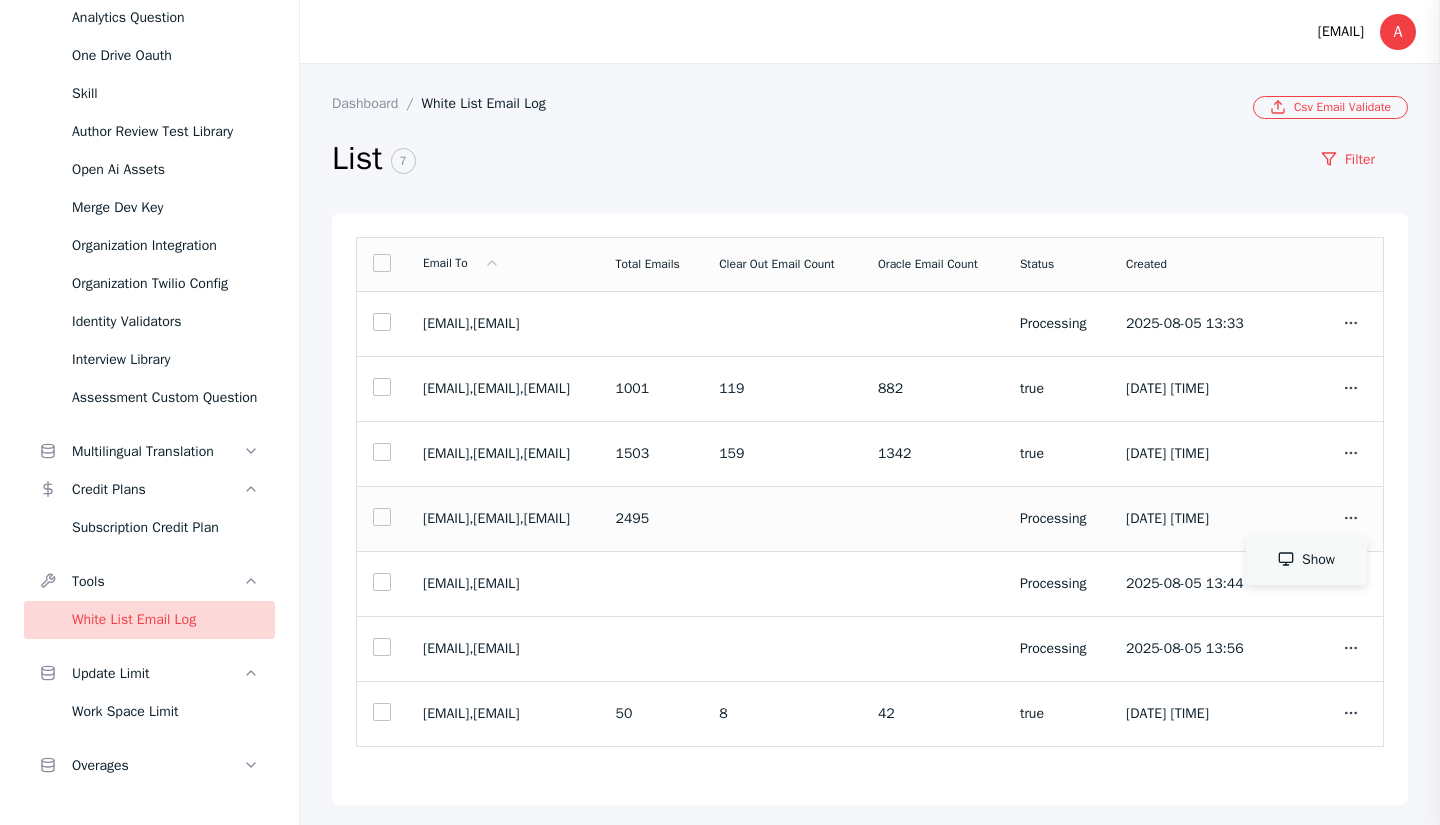 click on "Show" at bounding box center [1306, 560] 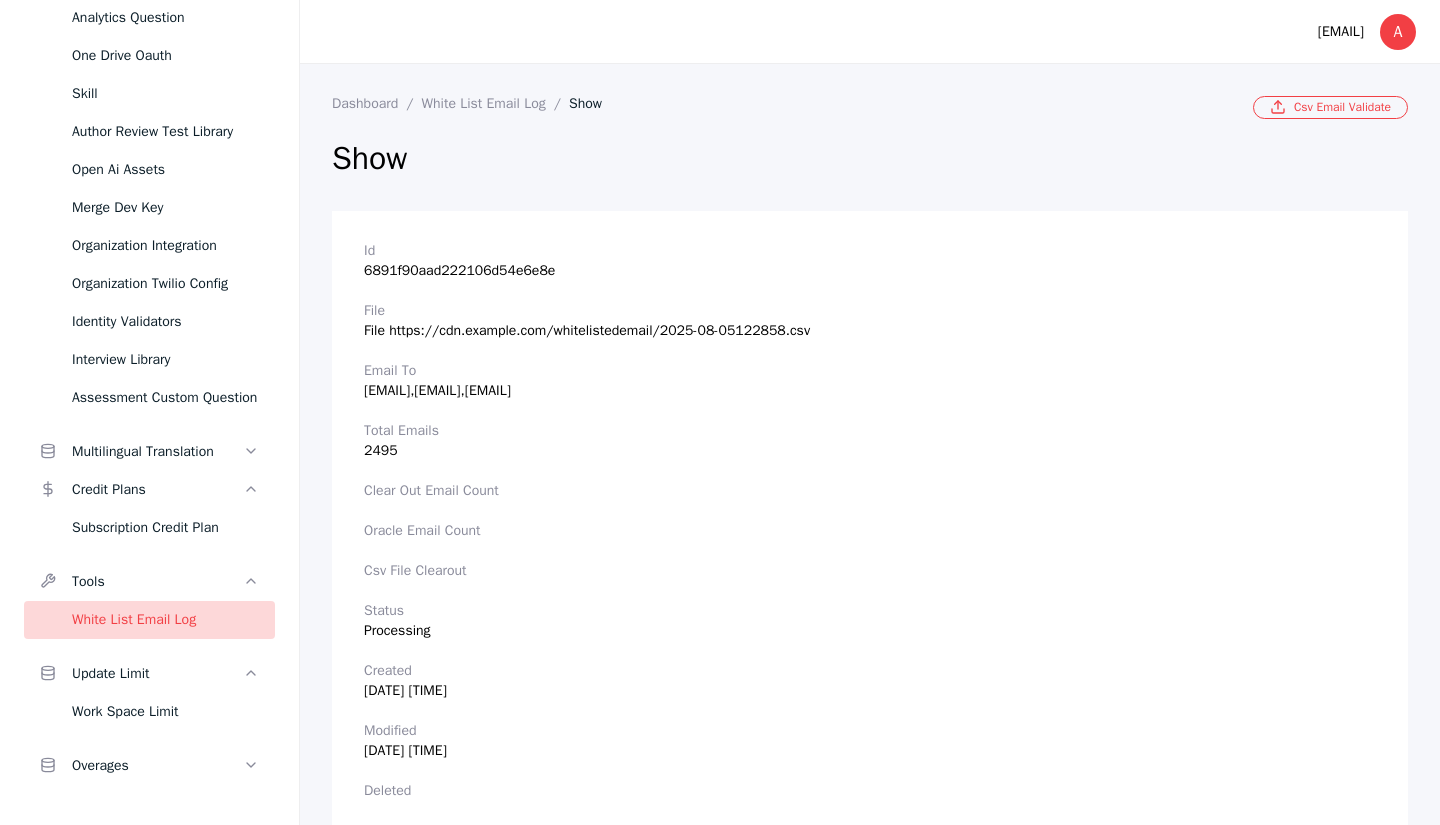click on "File https://cdn.example.com/whitelistedemail/2025-08-05122858.csv" at bounding box center [870, 321] 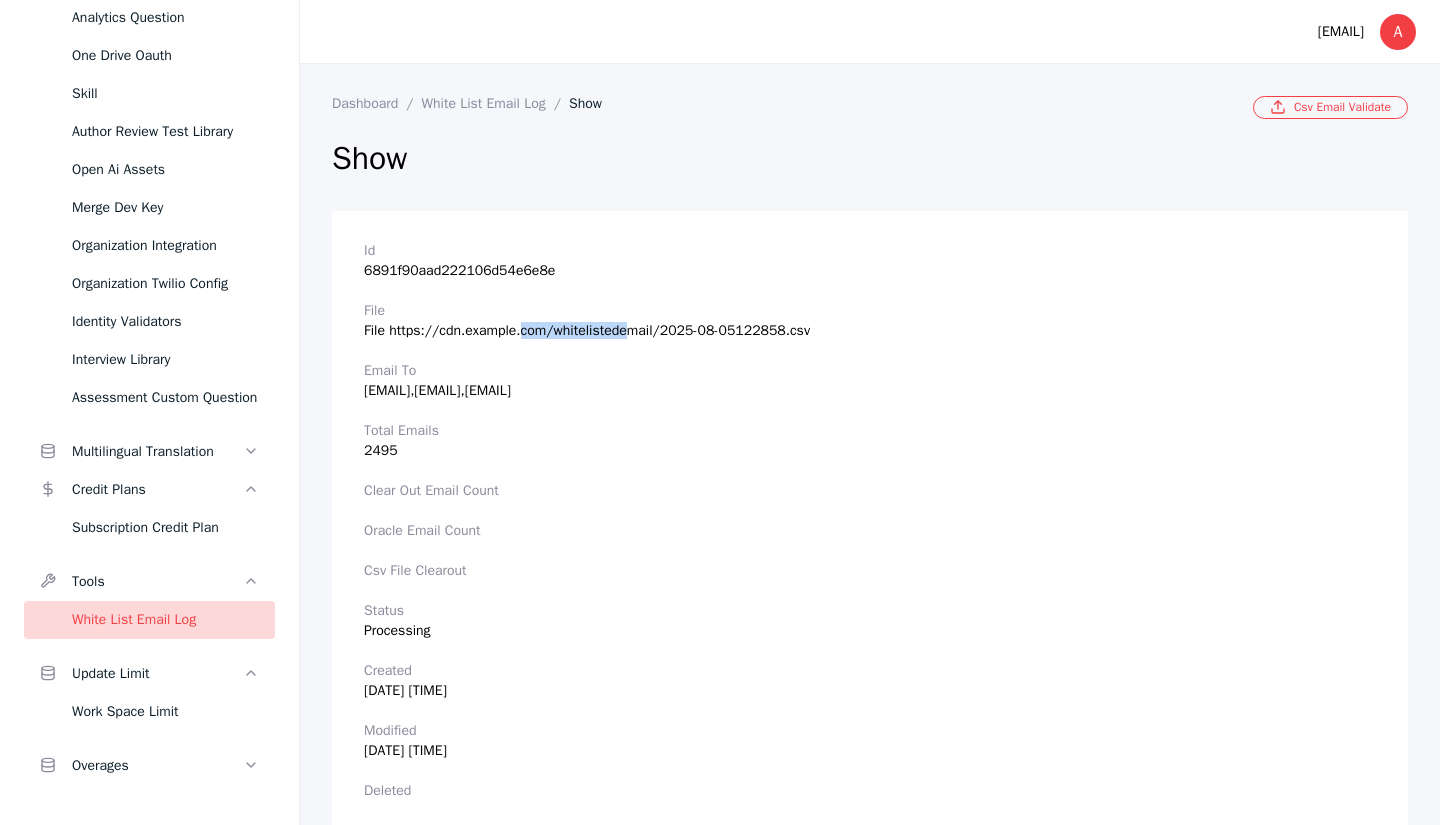 click on "File https://cdn.example.com/whitelistedemail/2025-08-05122858.csv" at bounding box center [870, 321] 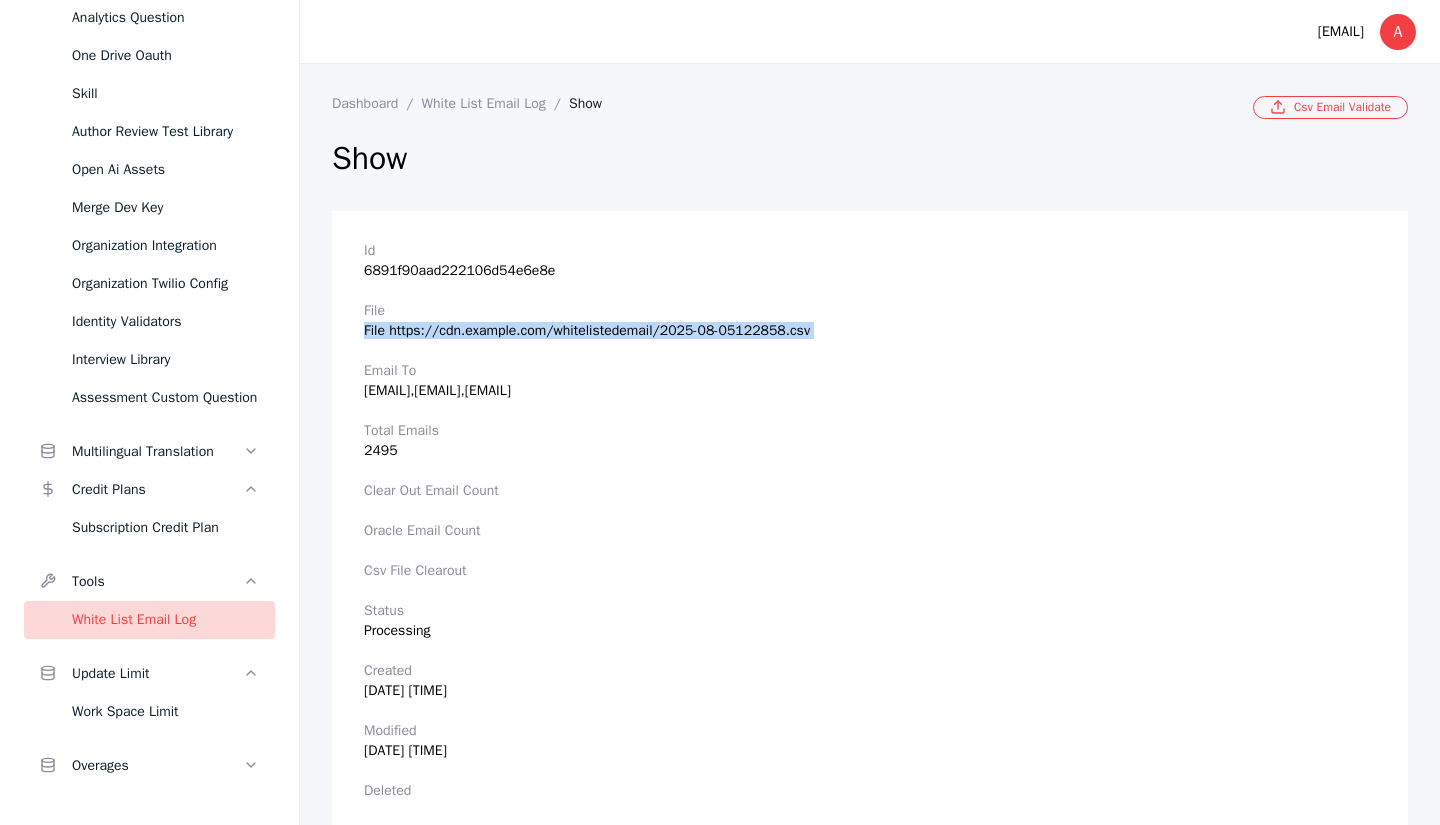 click on "File https://cdn.example.com/whitelistedemail/2025-08-05122858.csv" at bounding box center [870, 321] 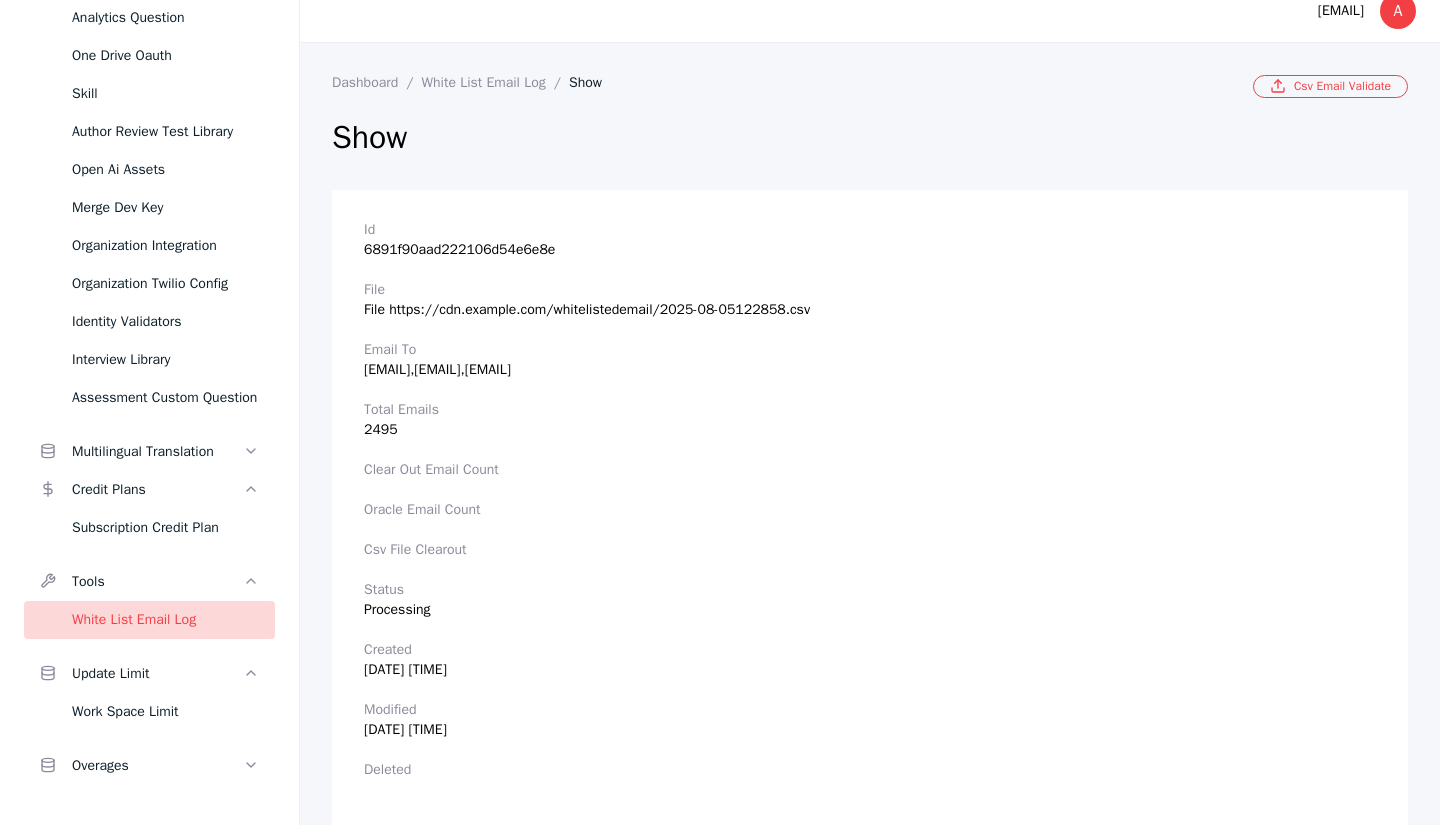 scroll, scrollTop: 0, scrollLeft: 0, axis: both 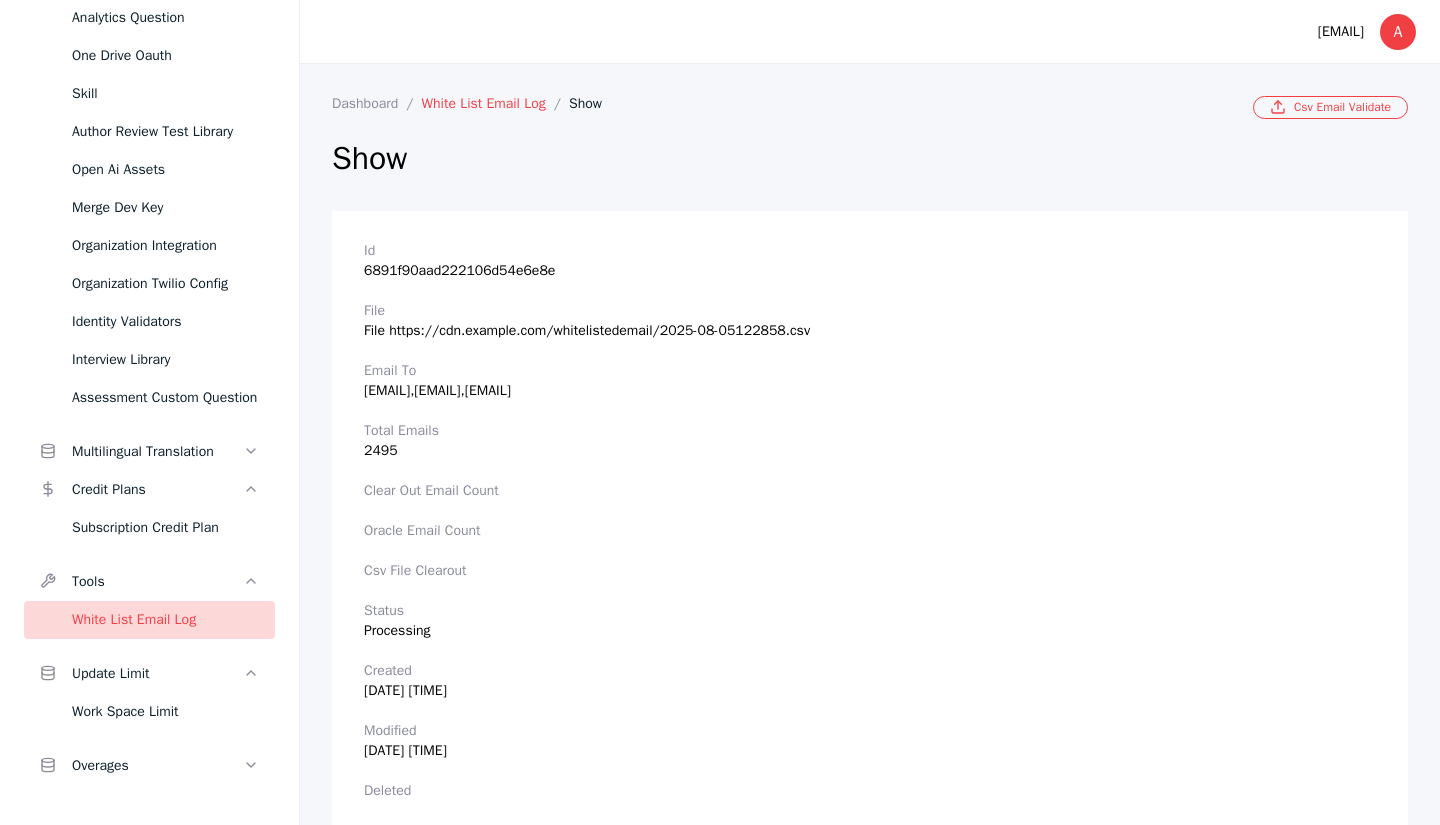 click on "White List Email Log" at bounding box center [495, 103] 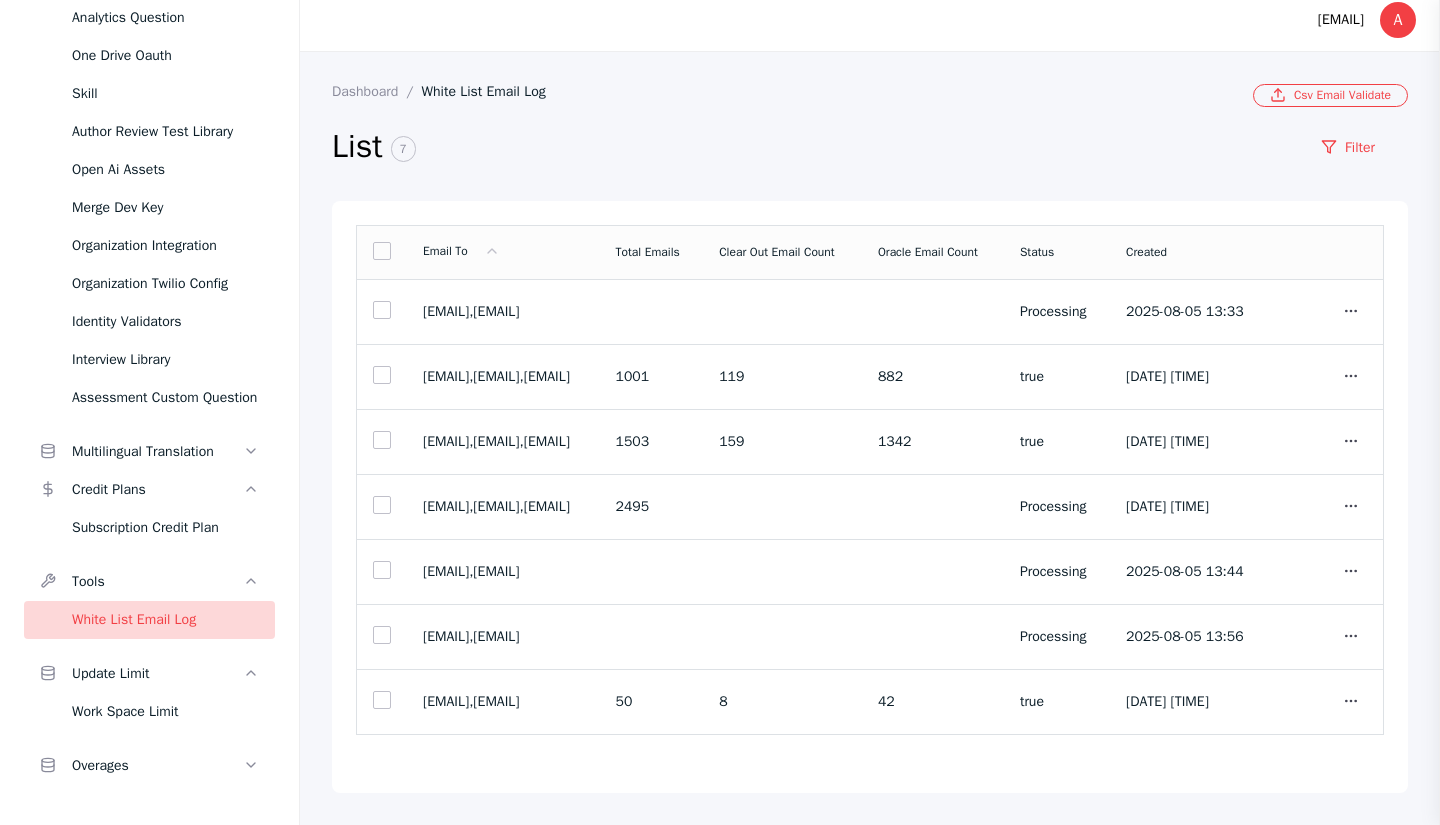 scroll, scrollTop: 58, scrollLeft: 0, axis: vertical 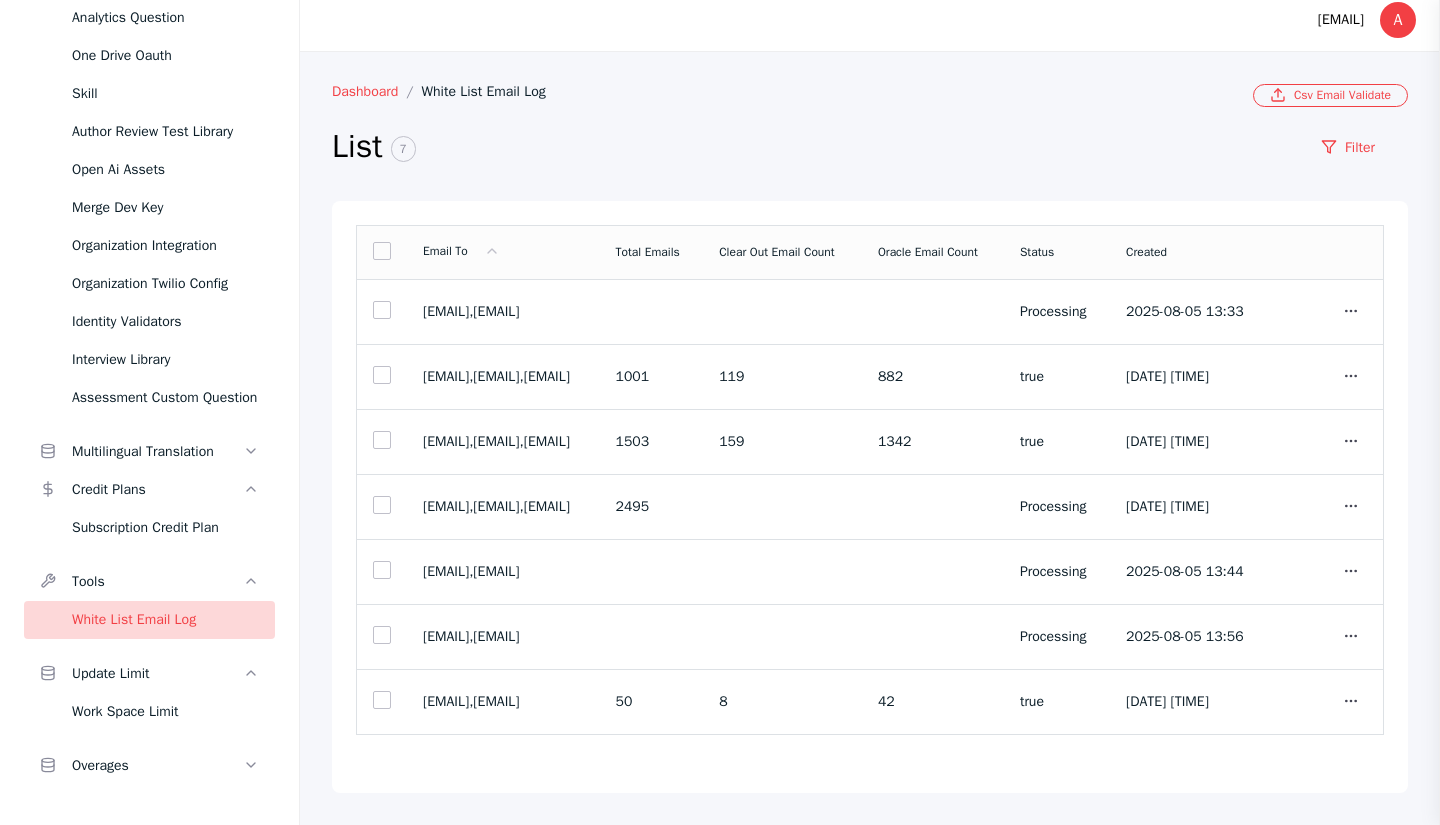 click on "Dashboard" at bounding box center (377, 91) 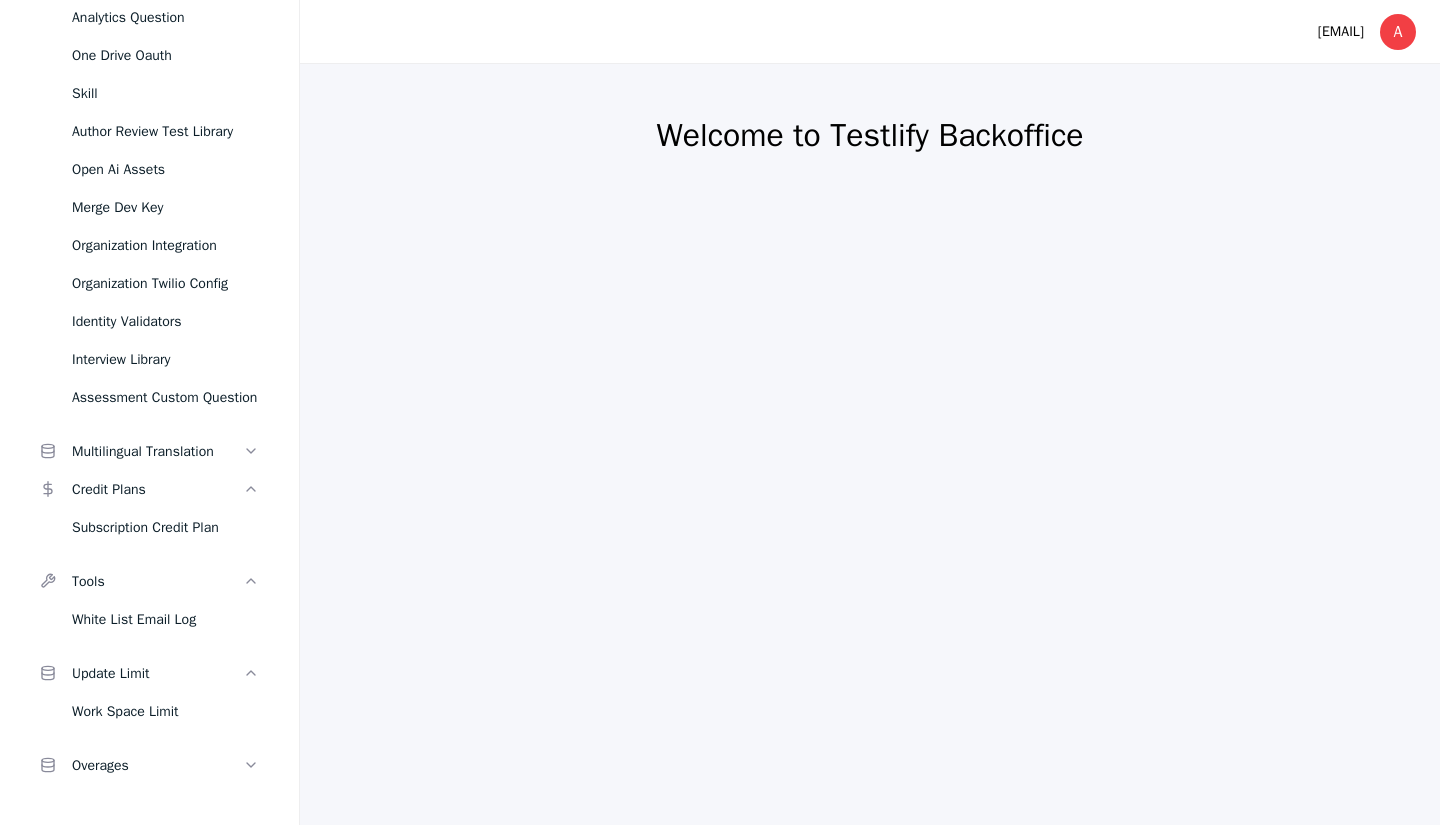 scroll, scrollTop: 0, scrollLeft: 0, axis: both 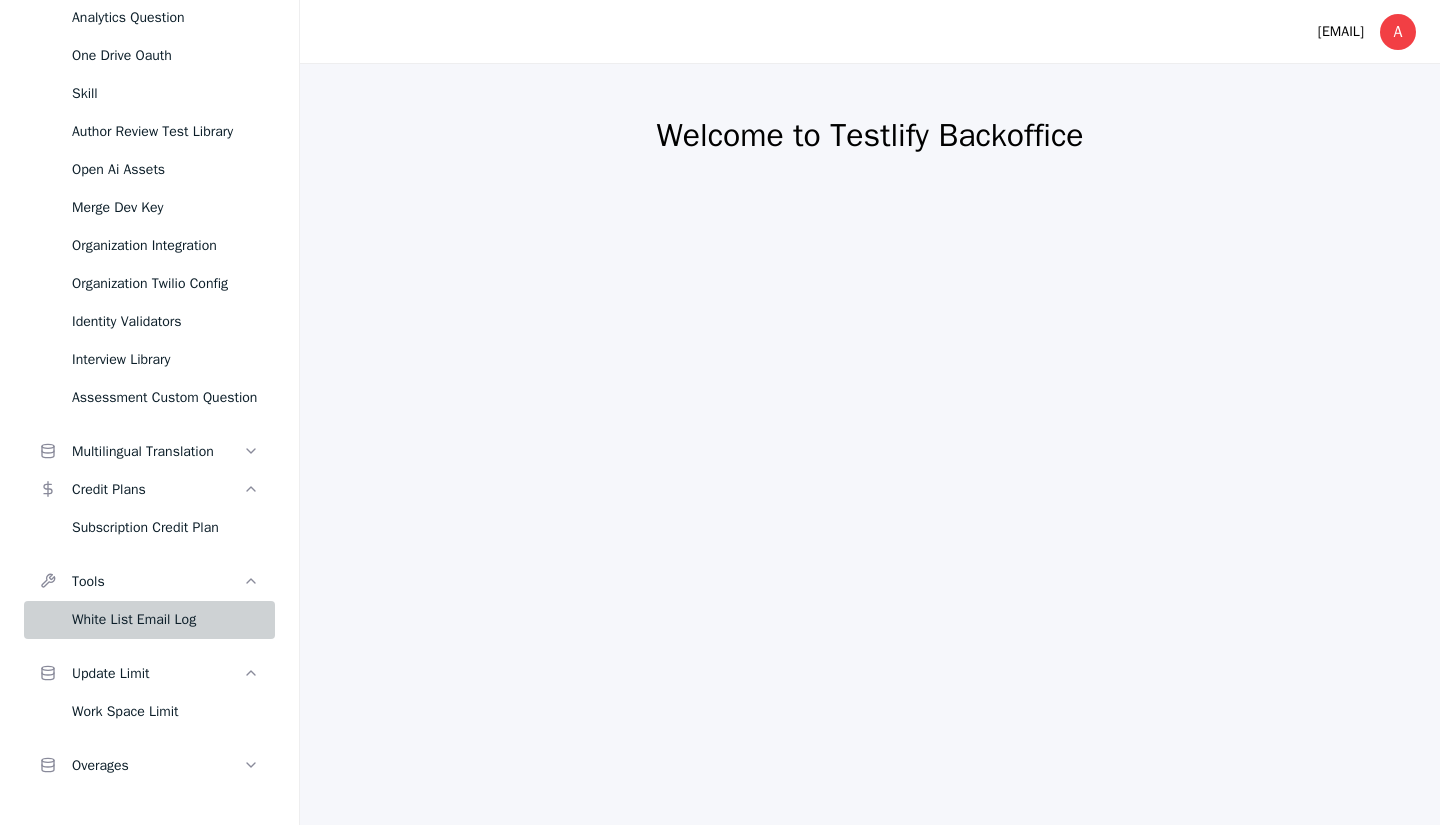 click on "White List Email Log" at bounding box center (165, 620) 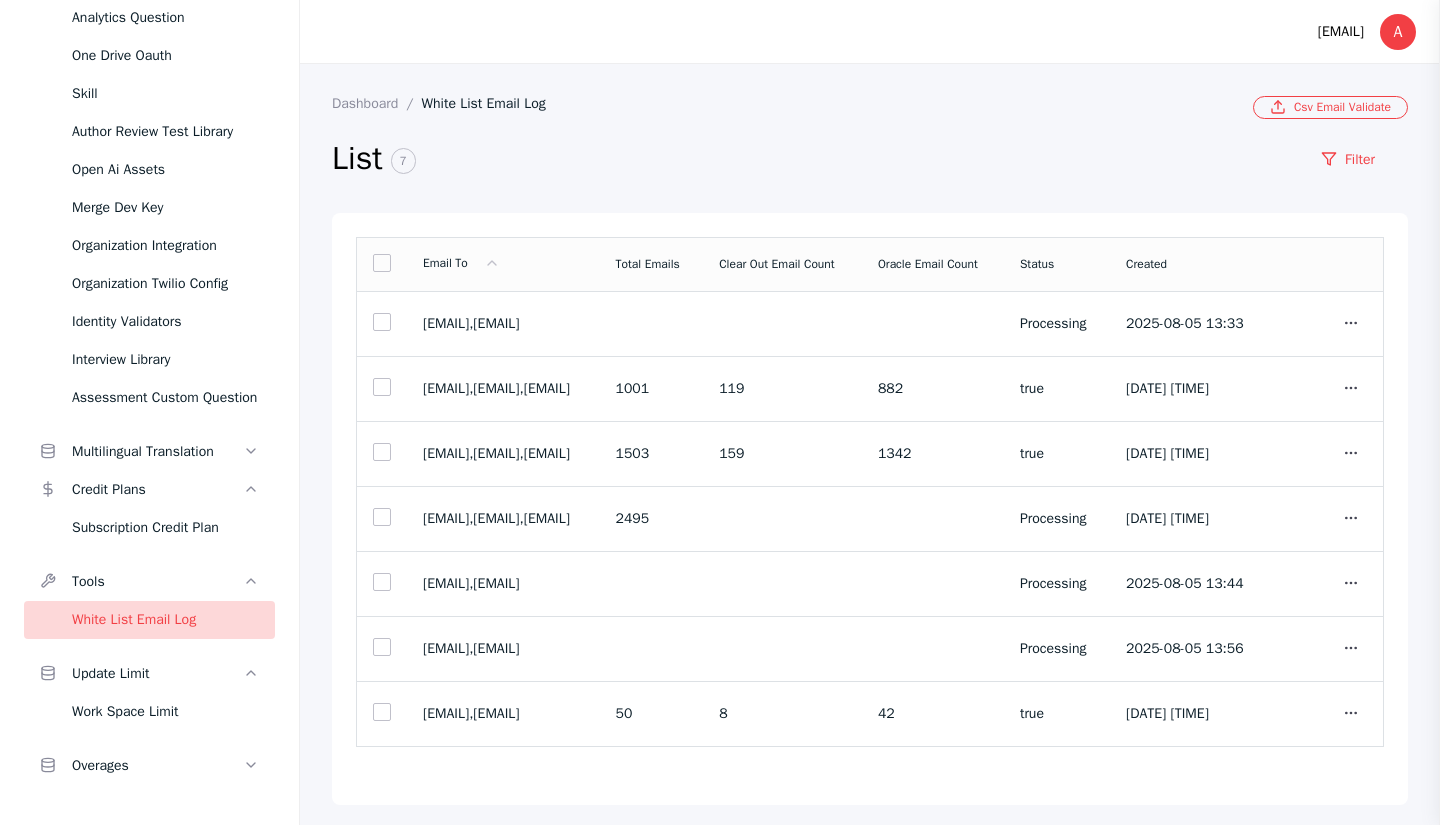 scroll, scrollTop: 604, scrollLeft: 0, axis: vertical 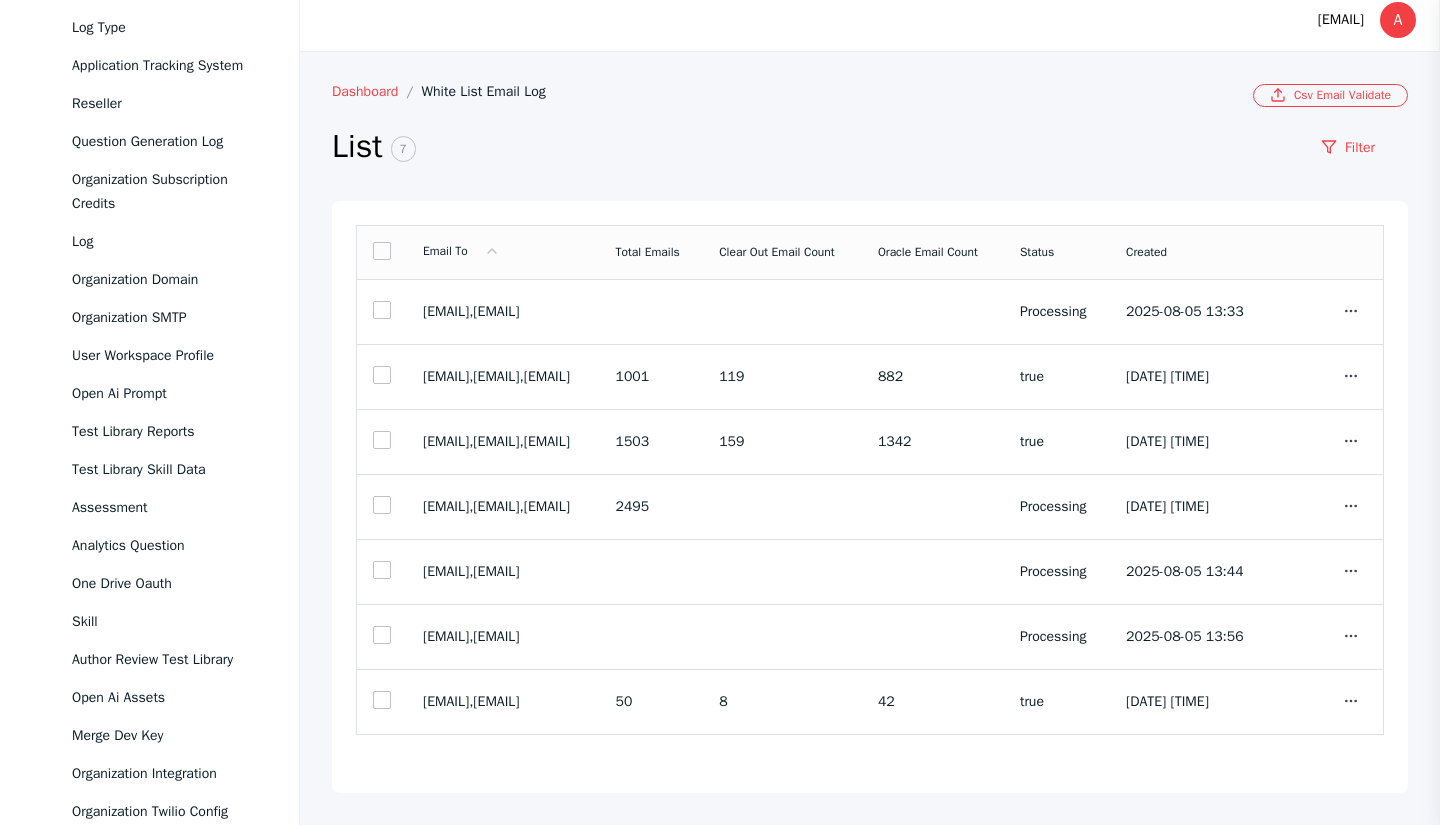 click on "Dashboard" at bounding box center [377, 91] 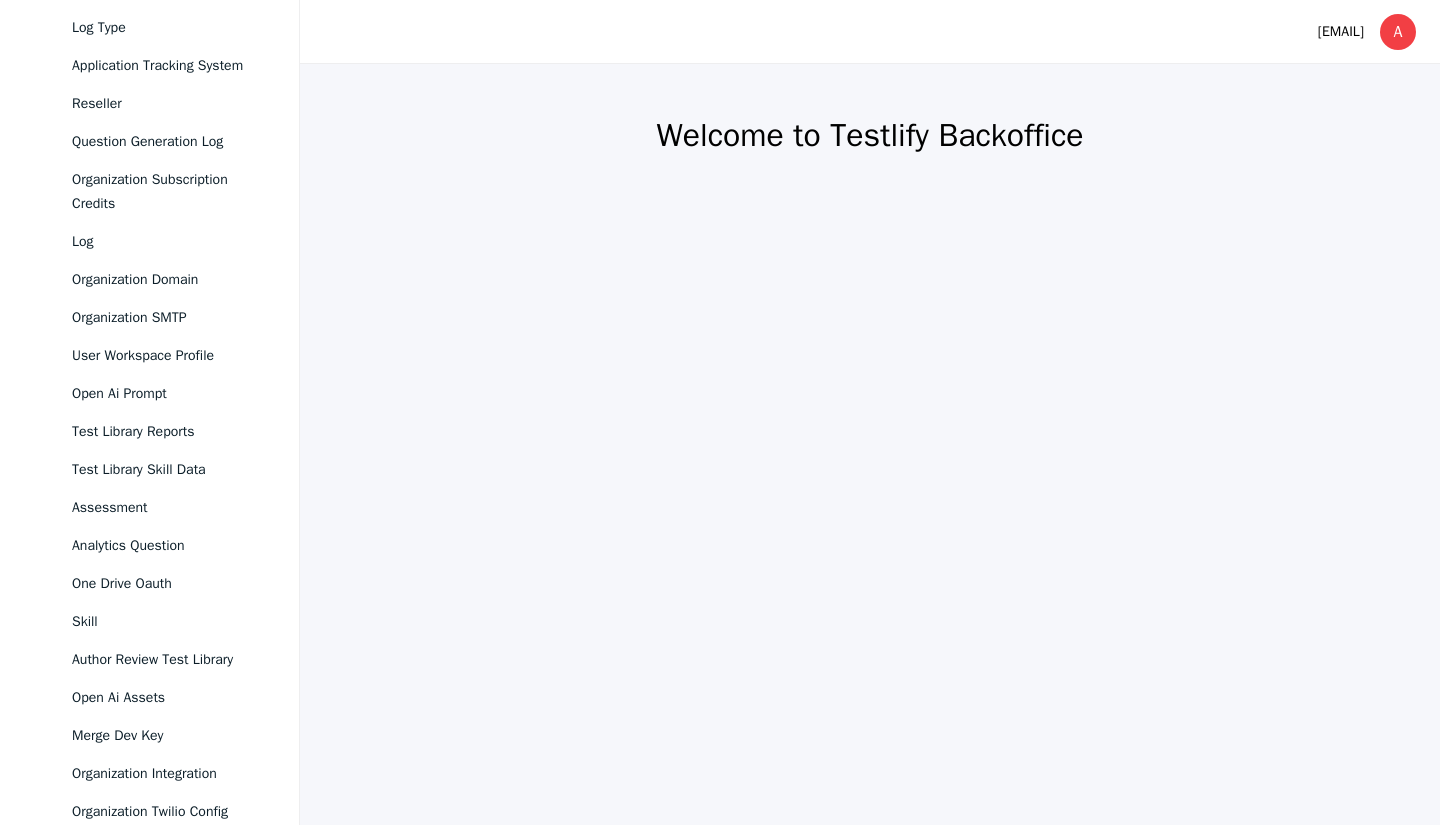 scroll, scrollTop: 0, scrollLeft: 0, axis: both 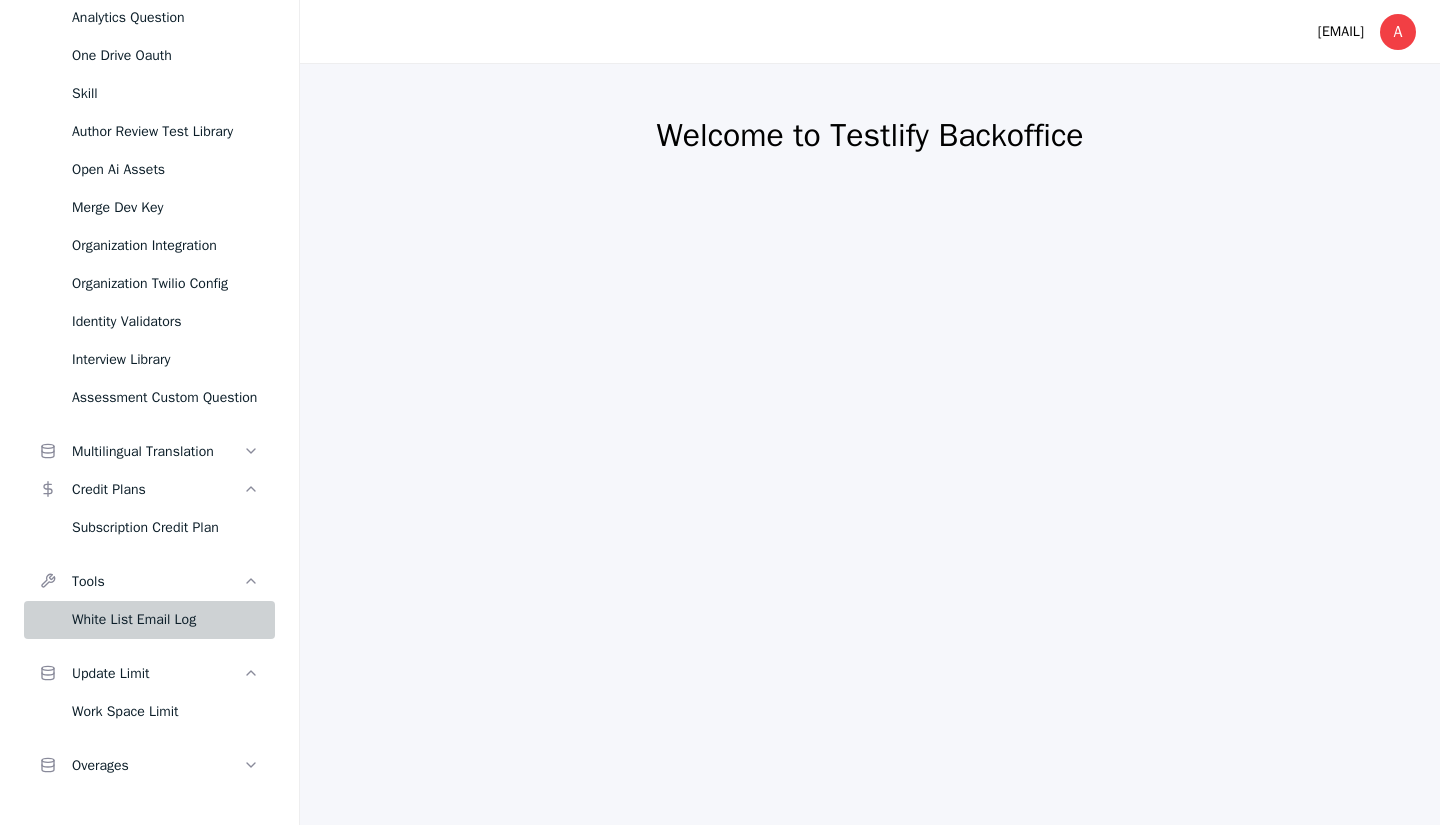 click on "White List Email Log" at bounding box center [149, 620] 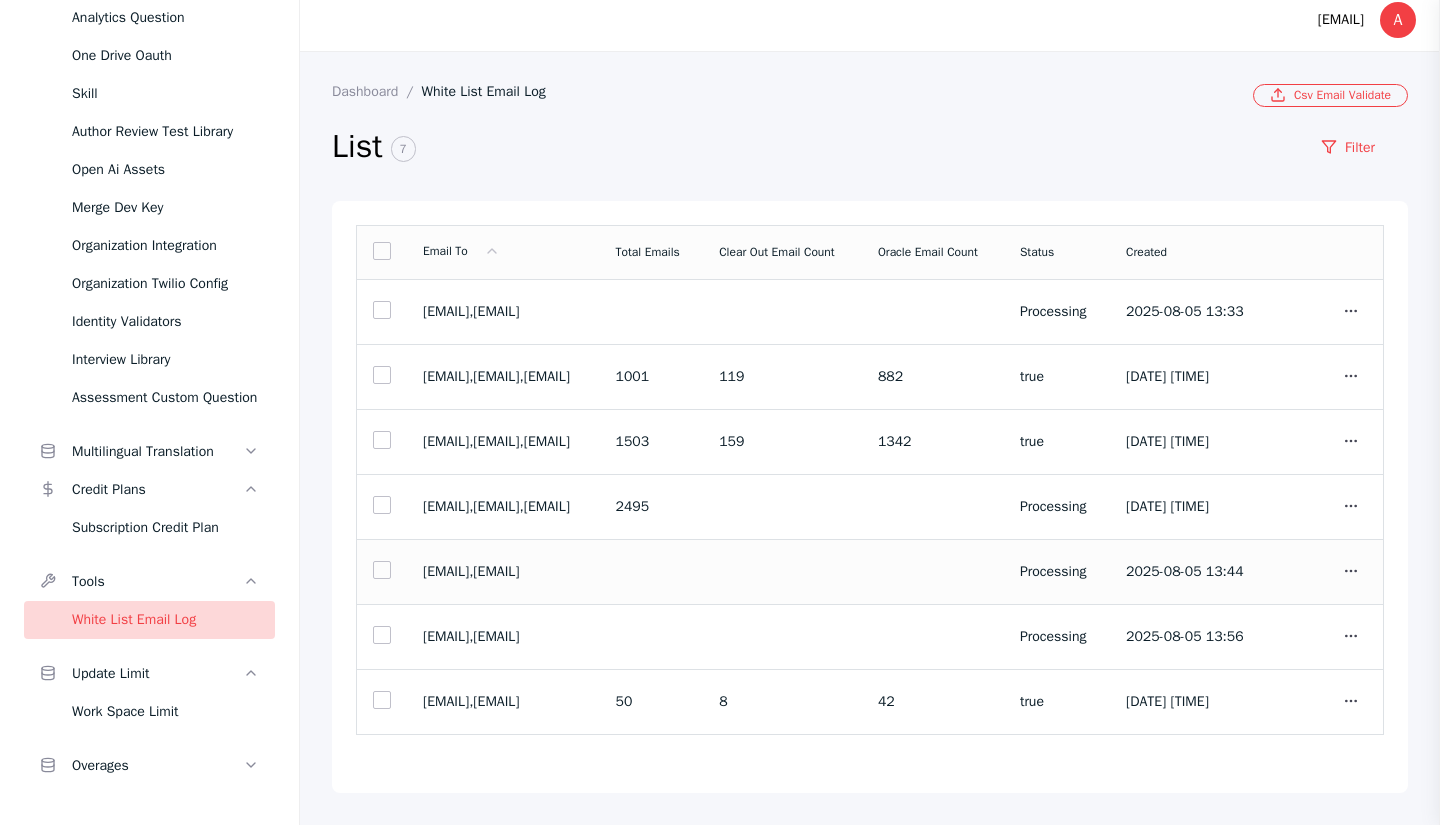 scroll, scrollTop: 58, scrollLeft: 0, axis: vertical 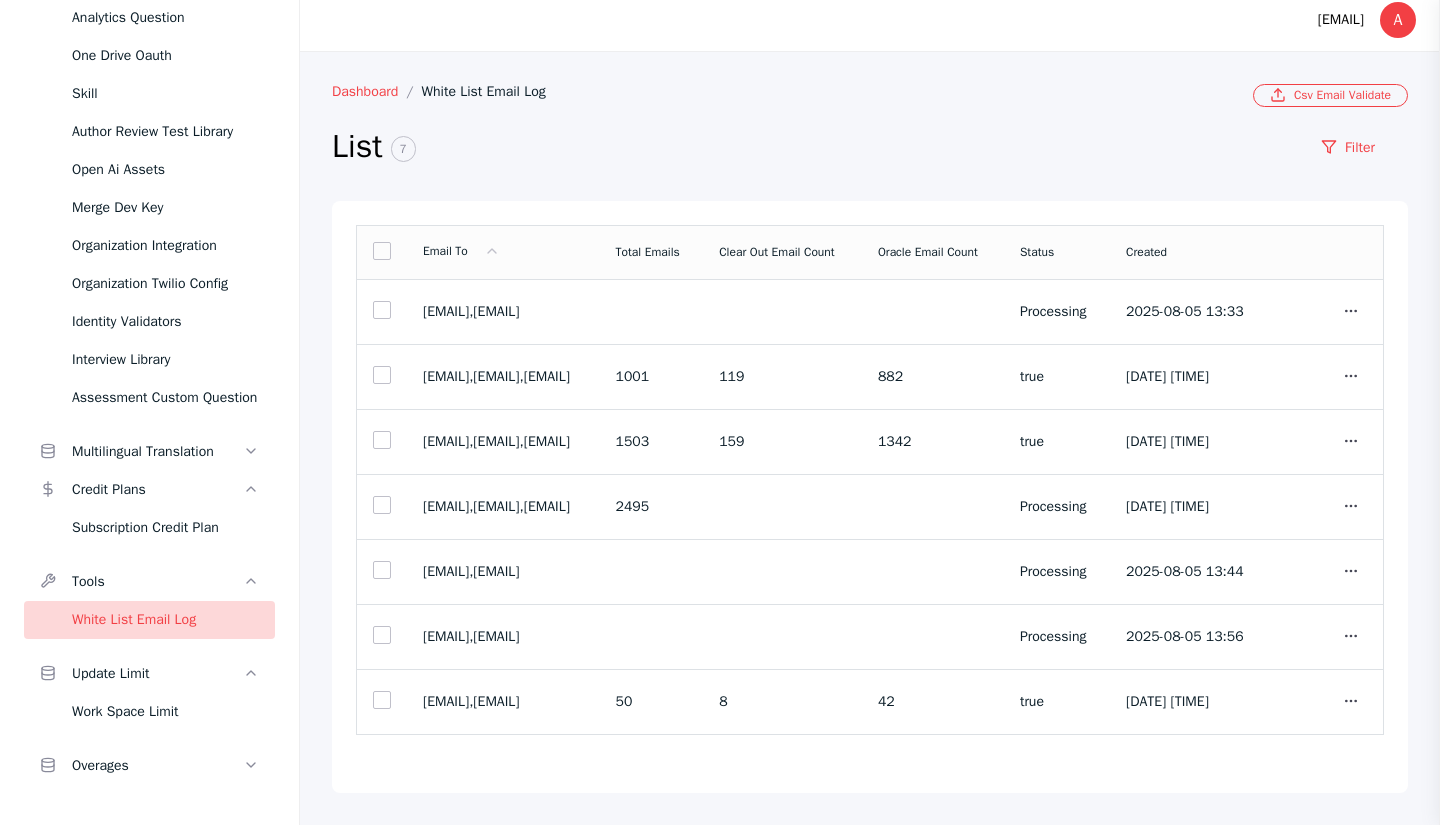 click on "Dashboard" at bounding box center (377, 91) 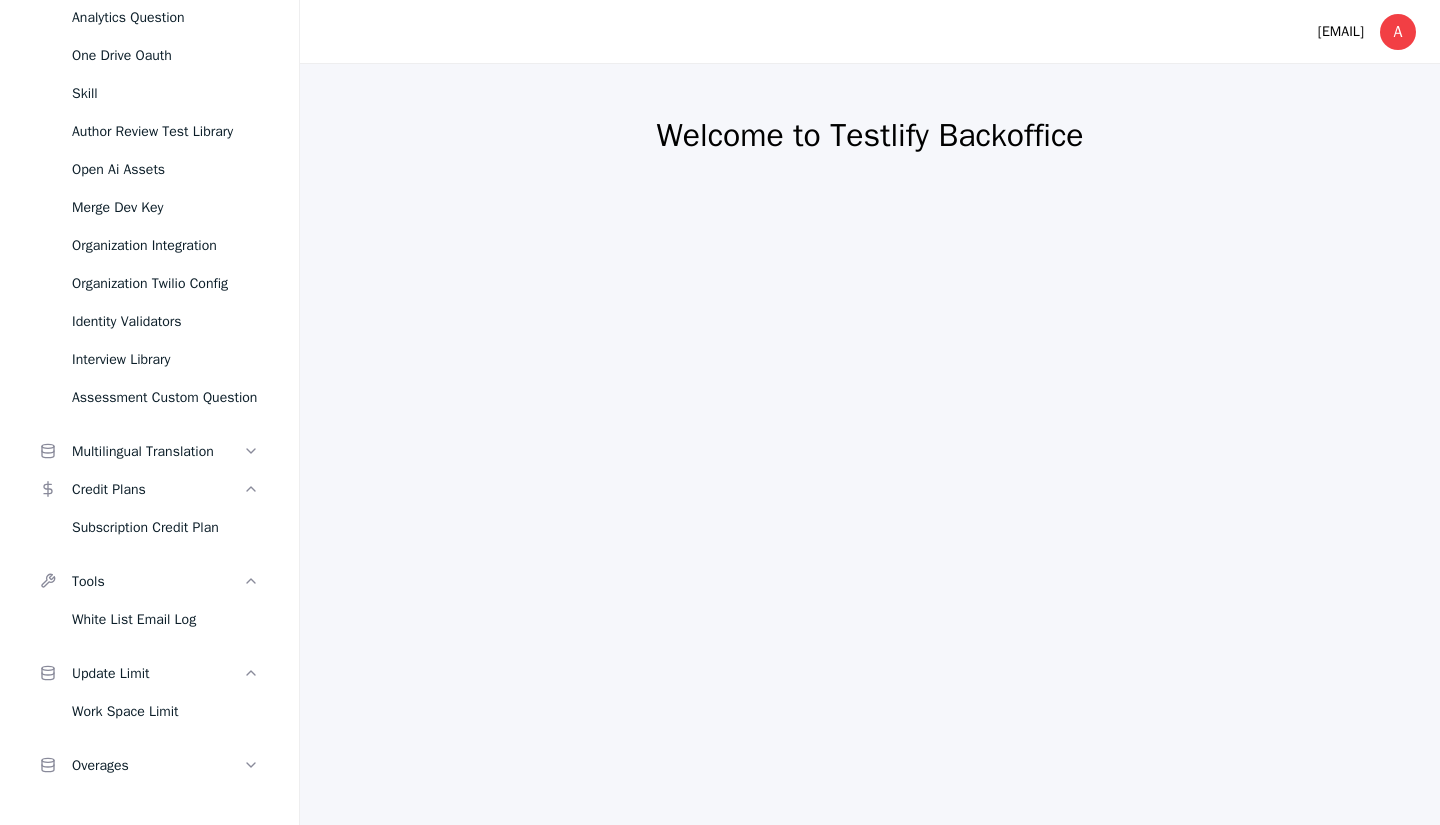 scroll, scrollTop: 0, scrollLeft: 0, axis: both 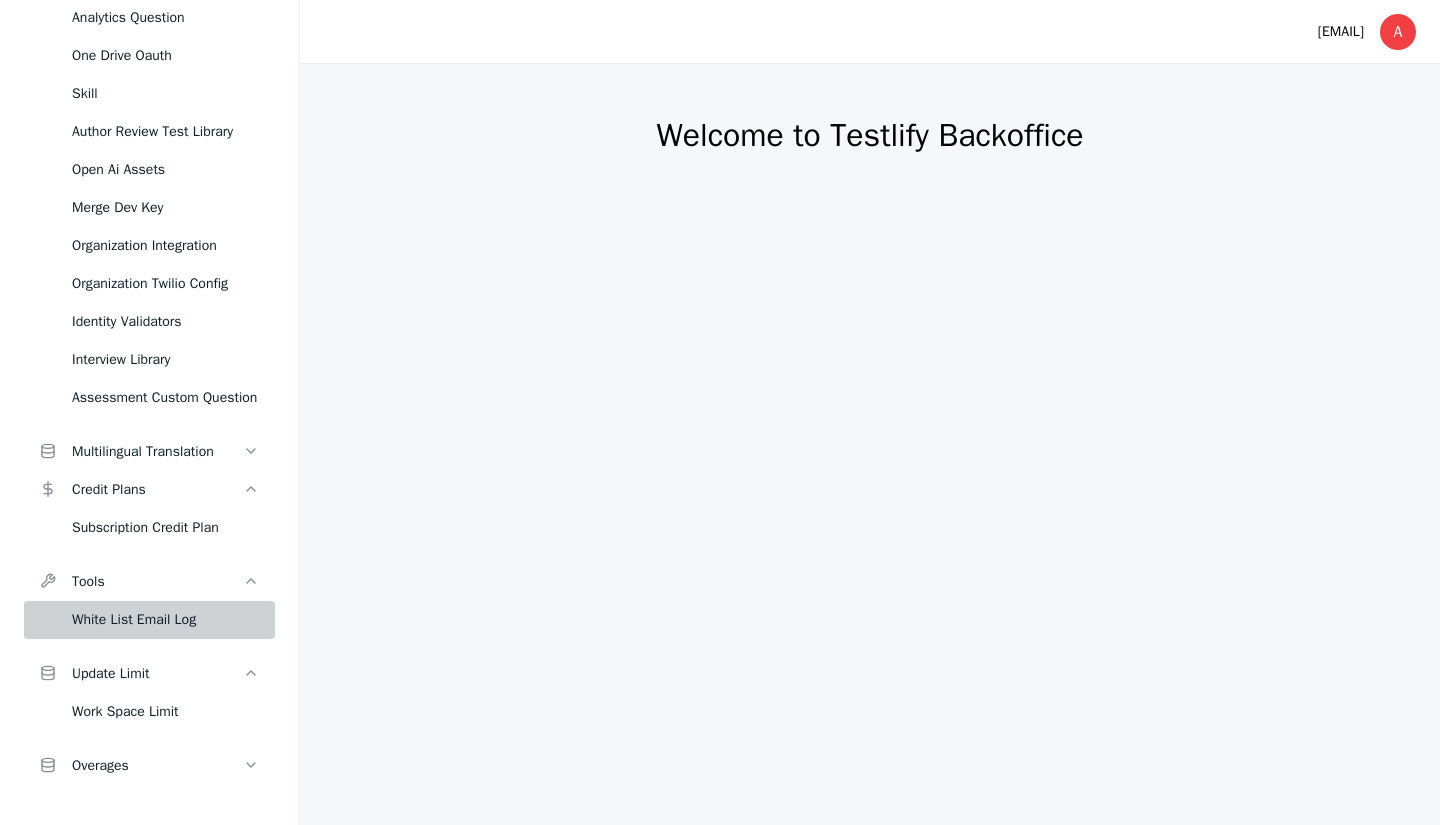 click on "White List Email Log" at bounding box center (165, 620) 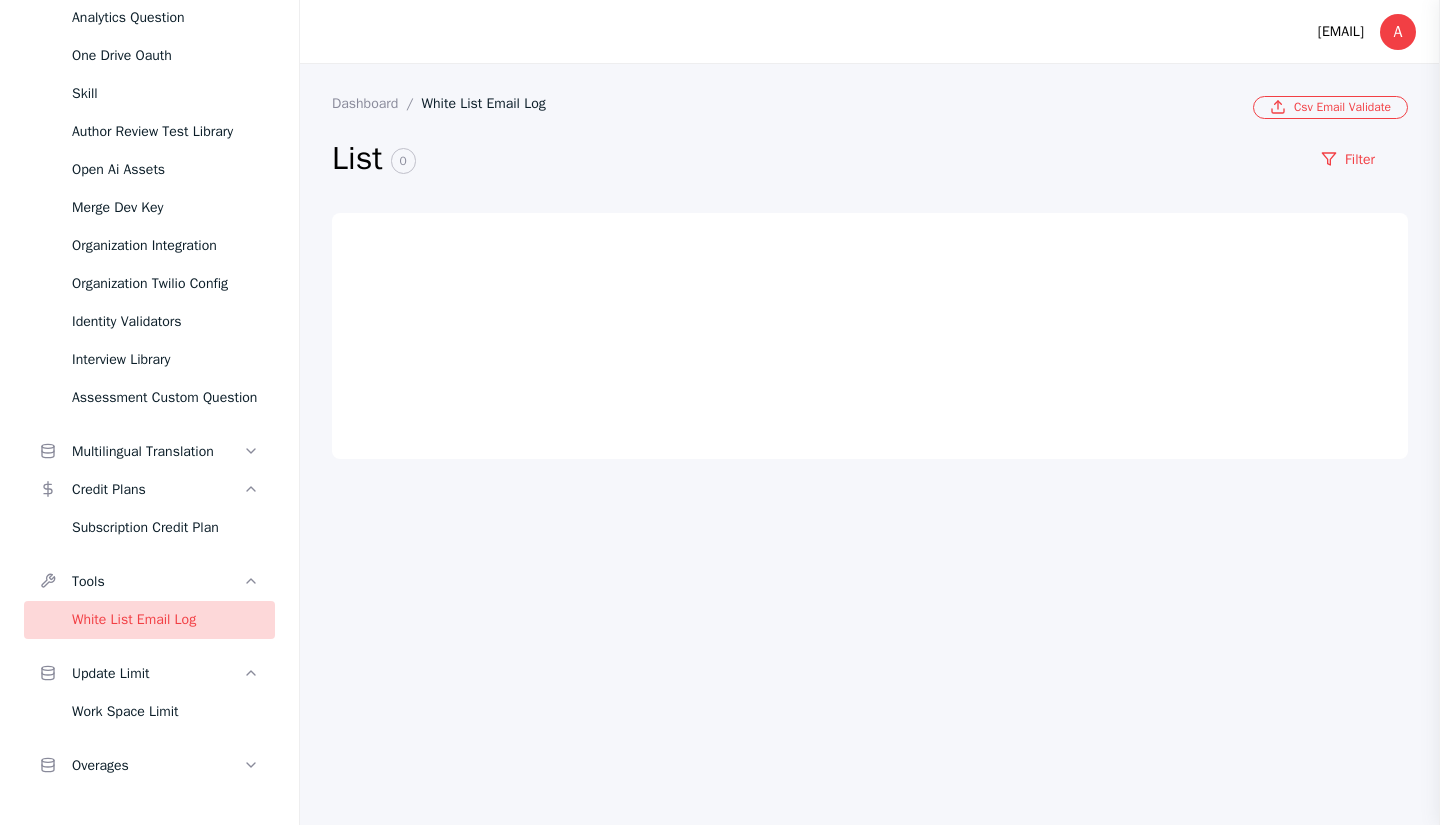 click on "White List Email Log" at bounding box center (165, 620) 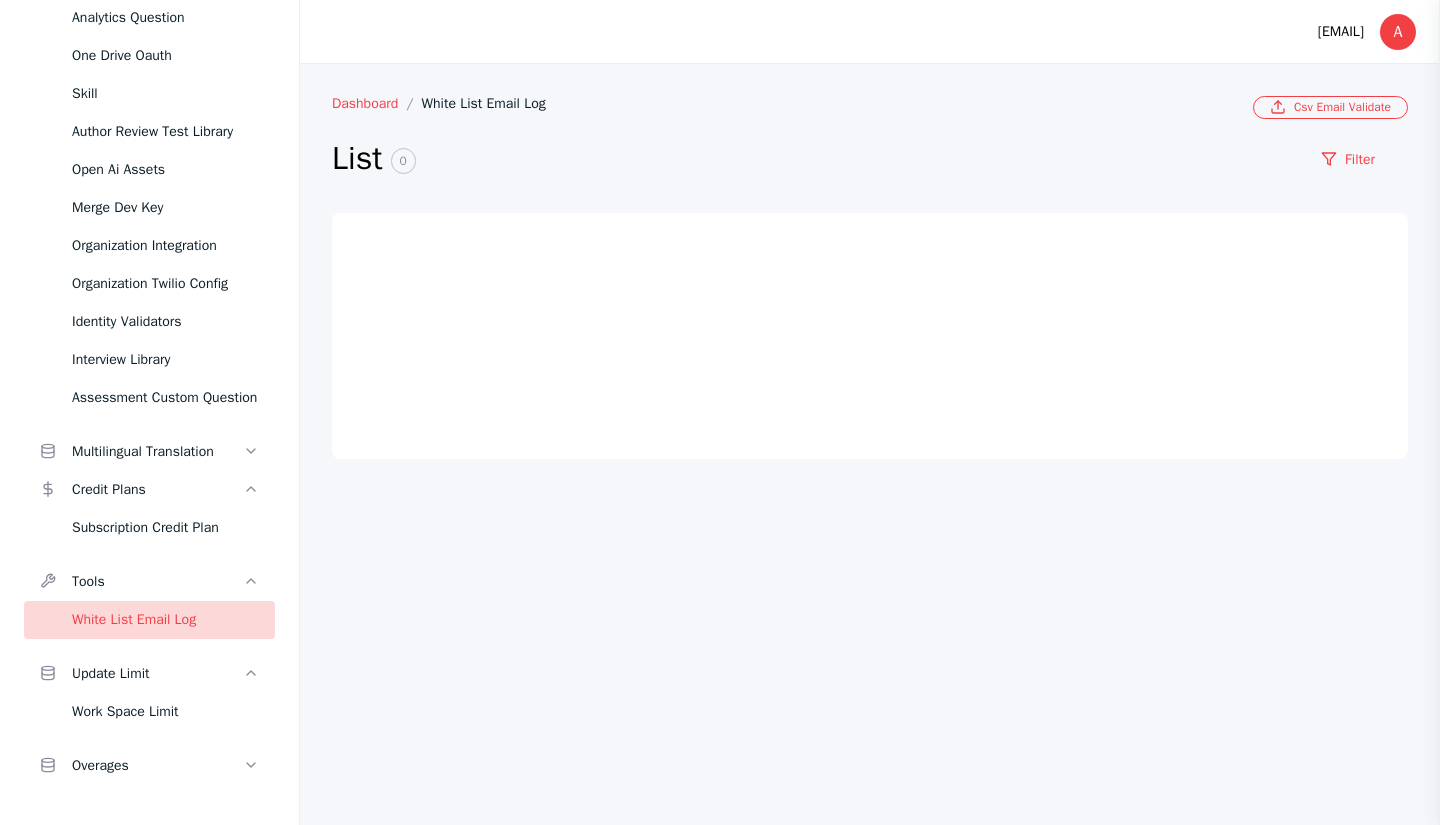 click on "Dashboard" at bounding box center (377, 103) 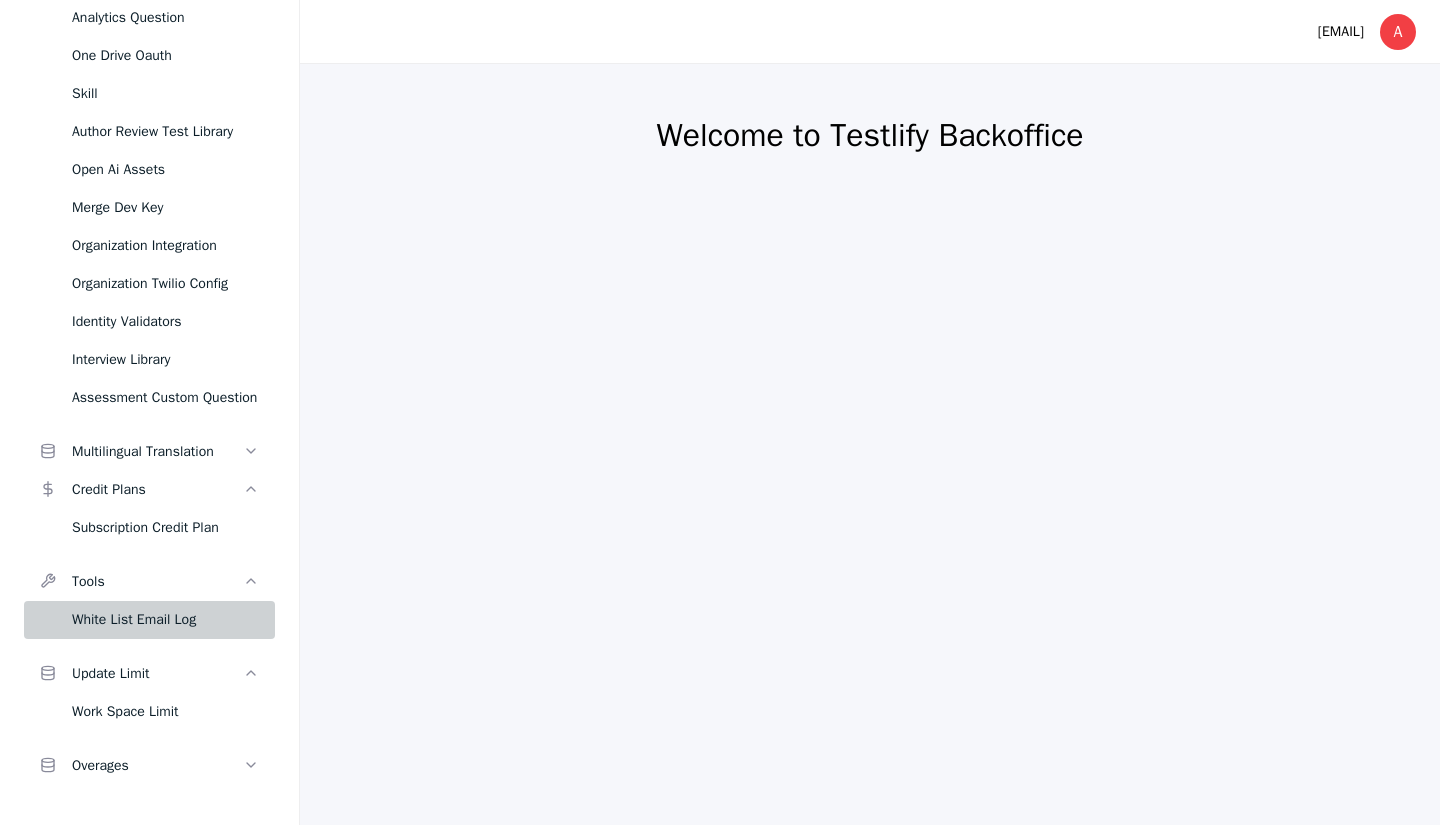 click on "White List Email Log" at bounding box center [165, 620] 